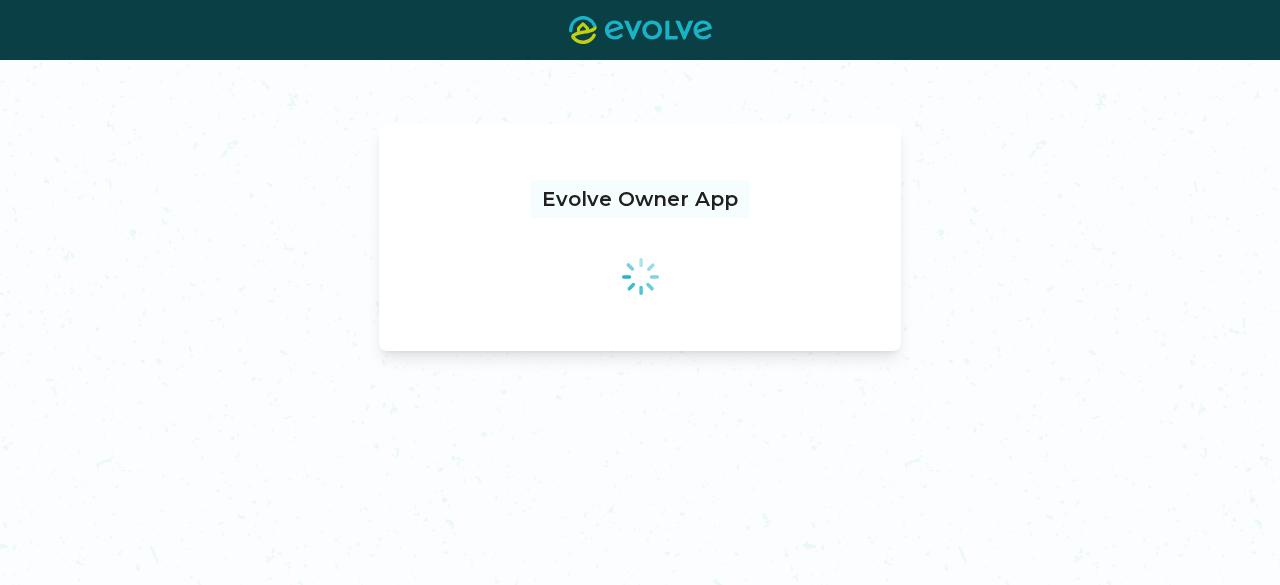 scroll, scrollTop: 0, scrollLeft: 0, axis: both 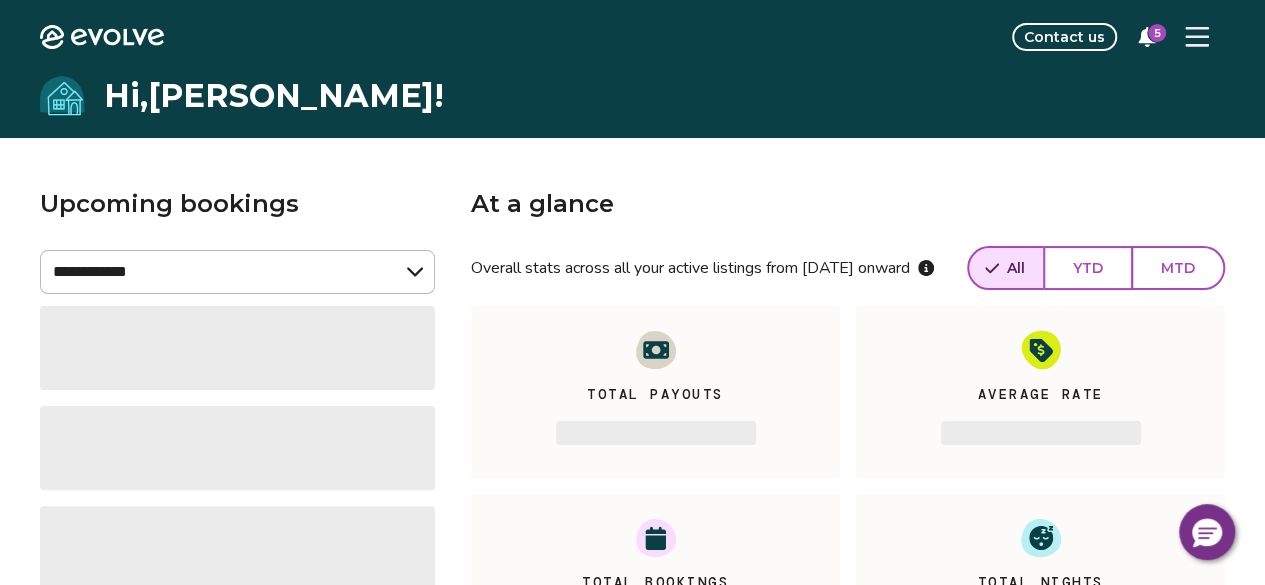 click 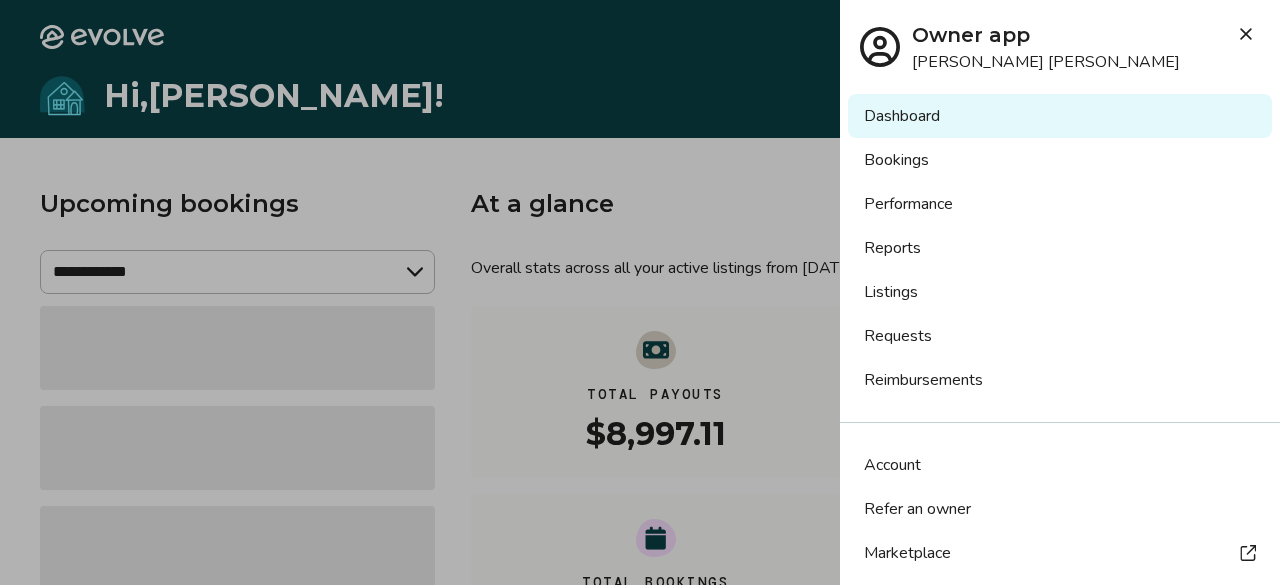 click on "Listings" at bounding box center [1060, 292] 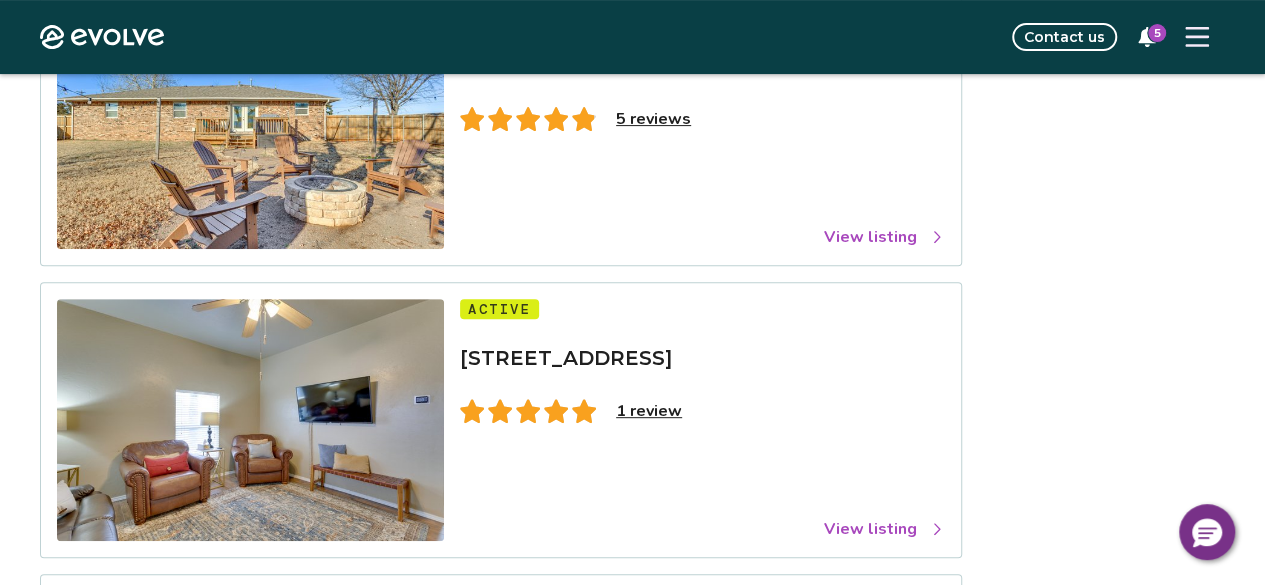 scroll, scrollTop: 300, scrollLeft: 0, axis: vertical 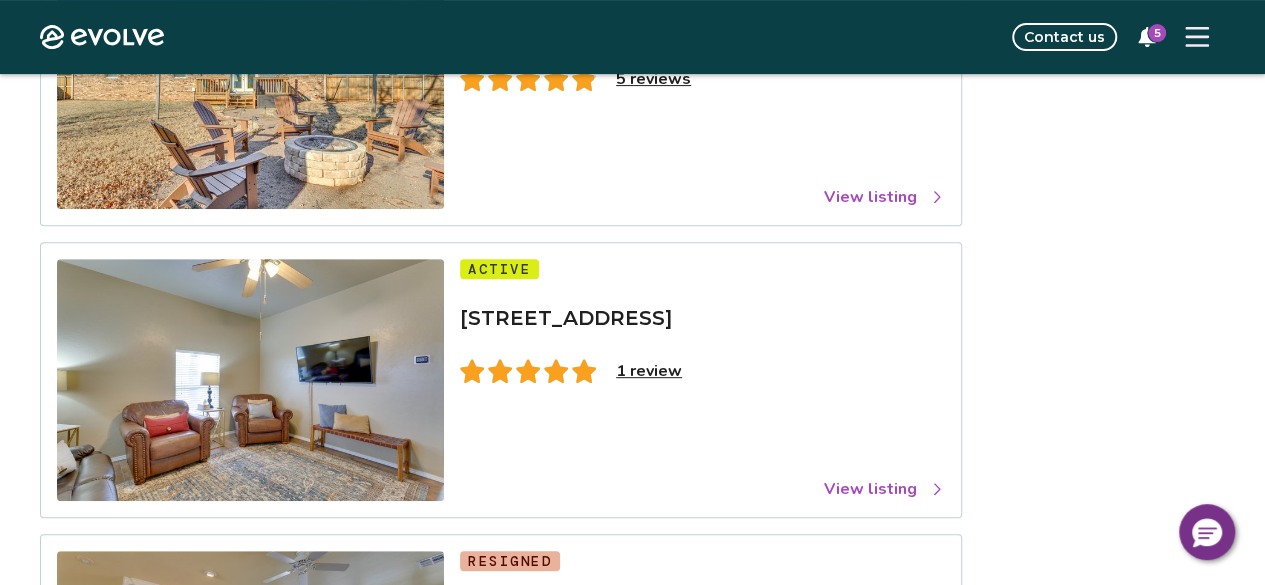 click on "View listing" at bounding box center [884, 489] 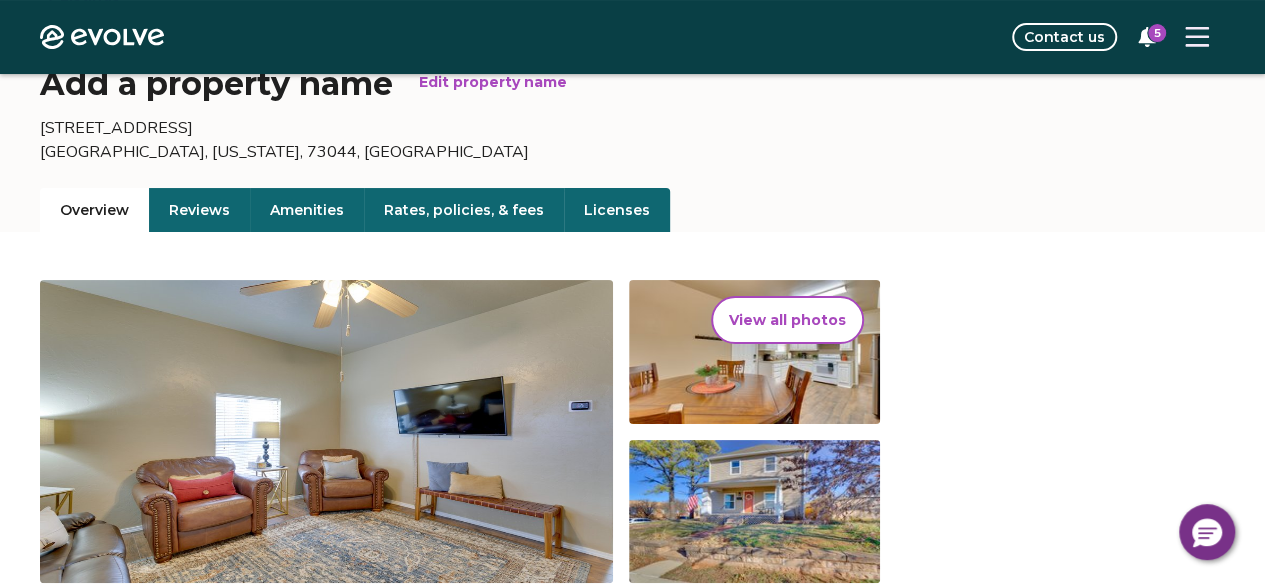 scroll, scrollTop: 0, scrollLeft: 0, axis: both 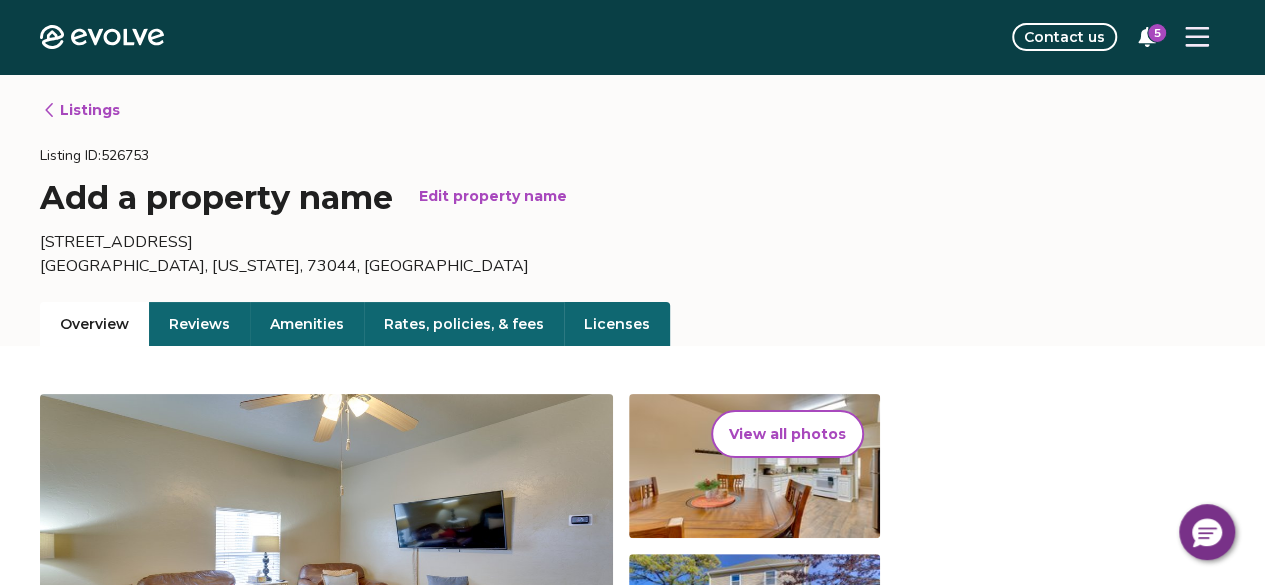 click on "Edit property name" at bounding box center [493, 196] 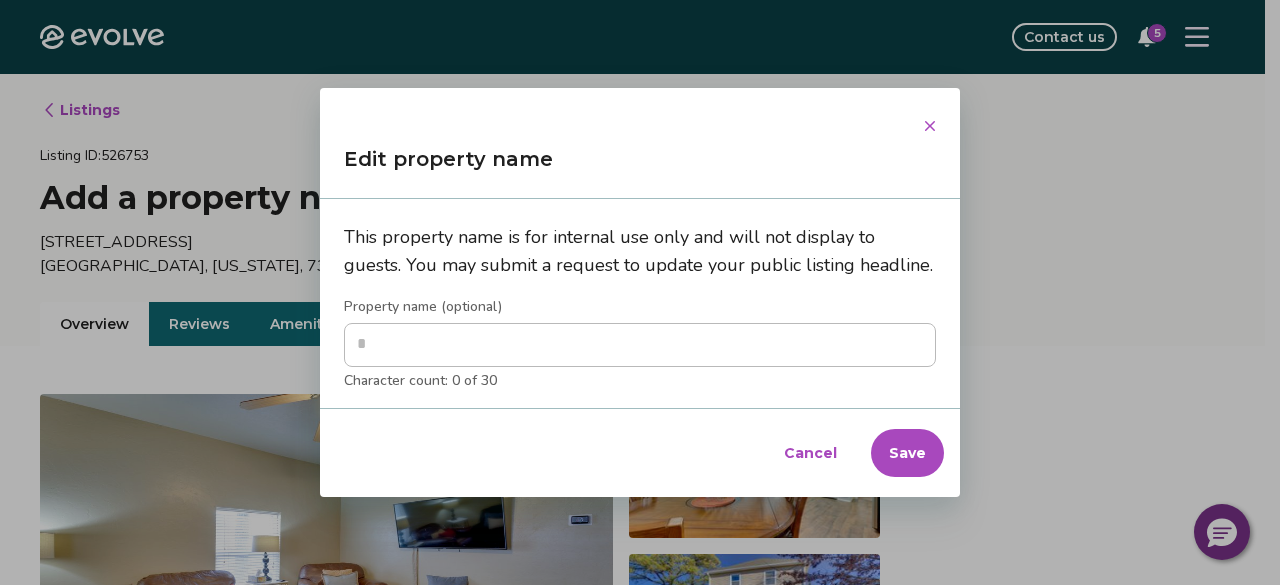 click on "Cancel" at bounding box center [810, 453] 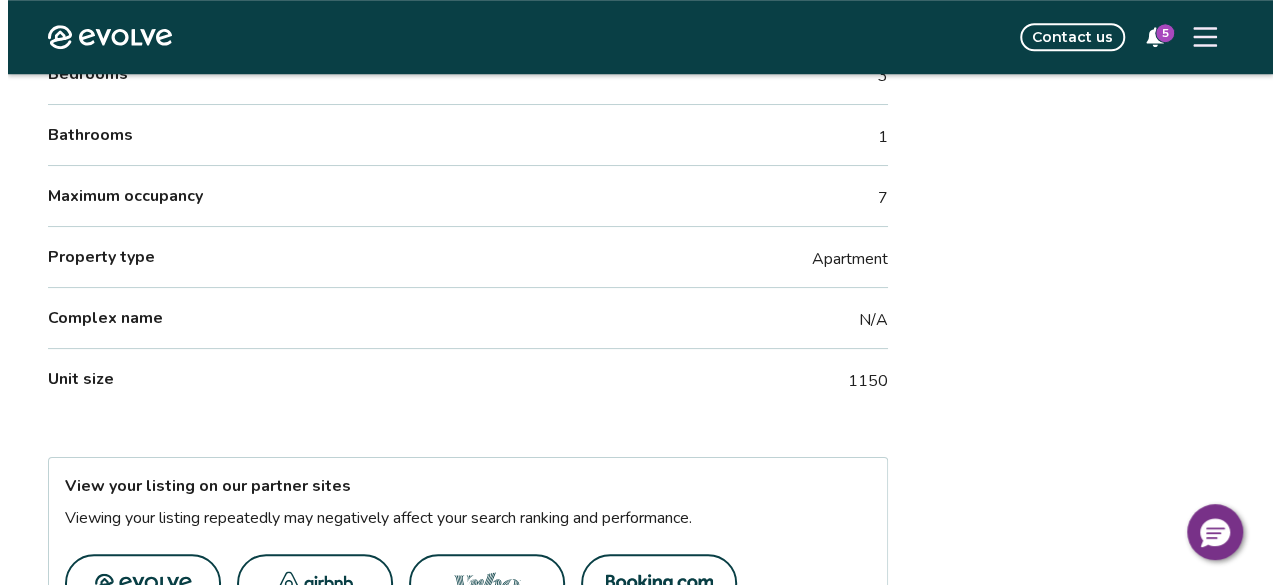 scroll, scrollTop: 900, scrollLeft: 0, axis: vertical 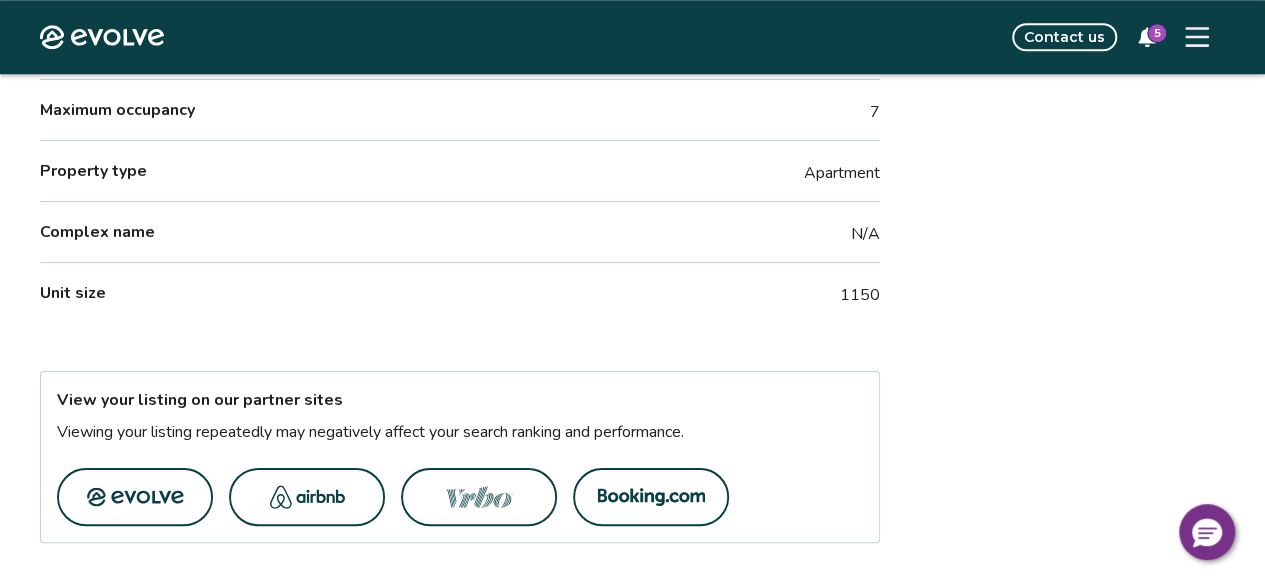 click at bounding box center [1197, 37] 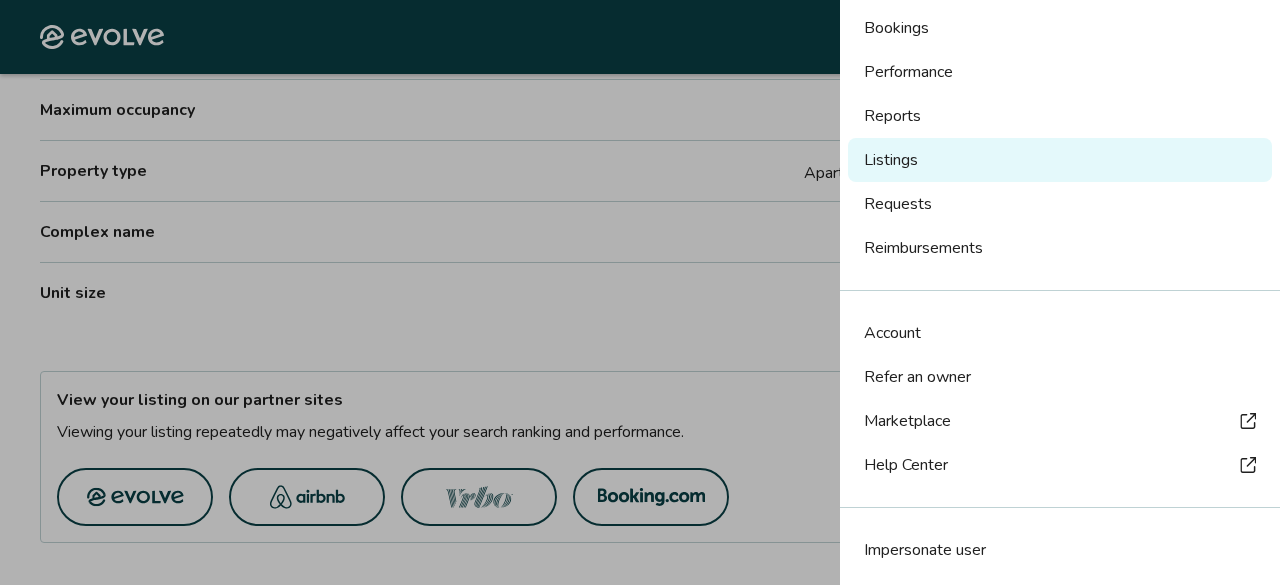 scroll, scrollTop: 182, scrollLeft: 0, axis: vertical 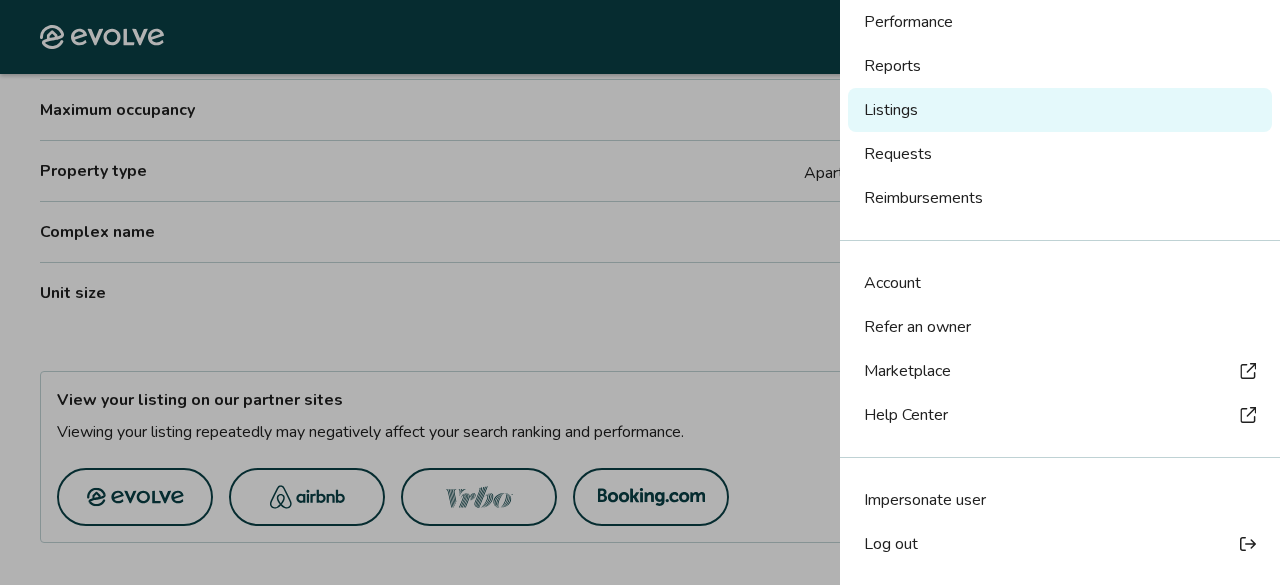 click on "Log out" at bounding box center [891, 544] 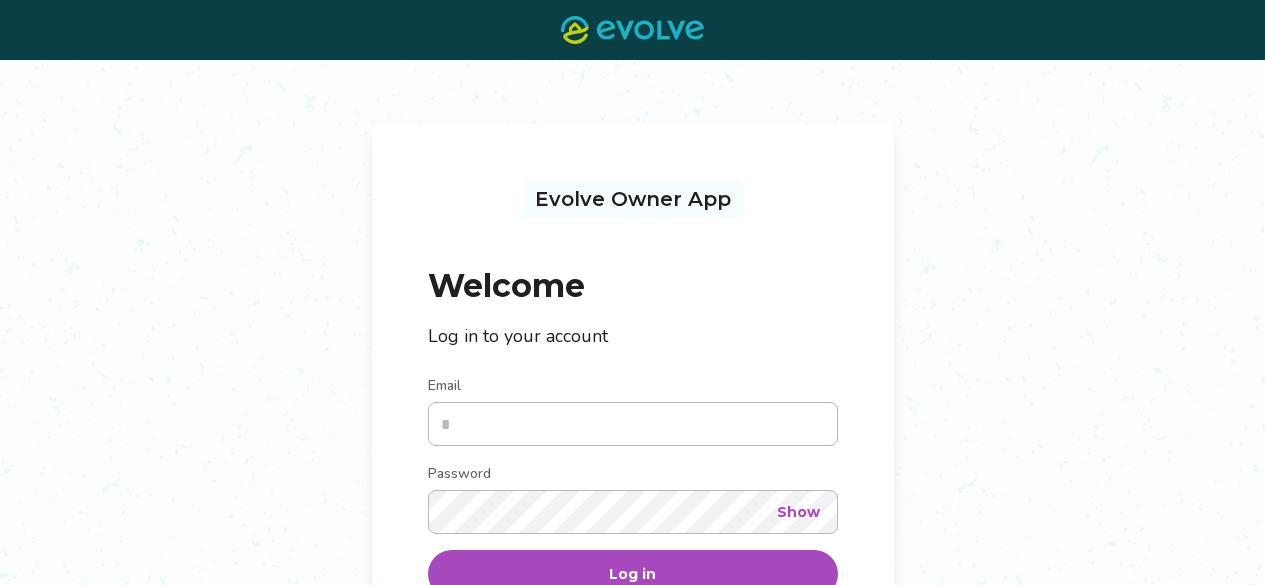 scroll, scrollTop: 0, scrollLeft: 0, axis: both 